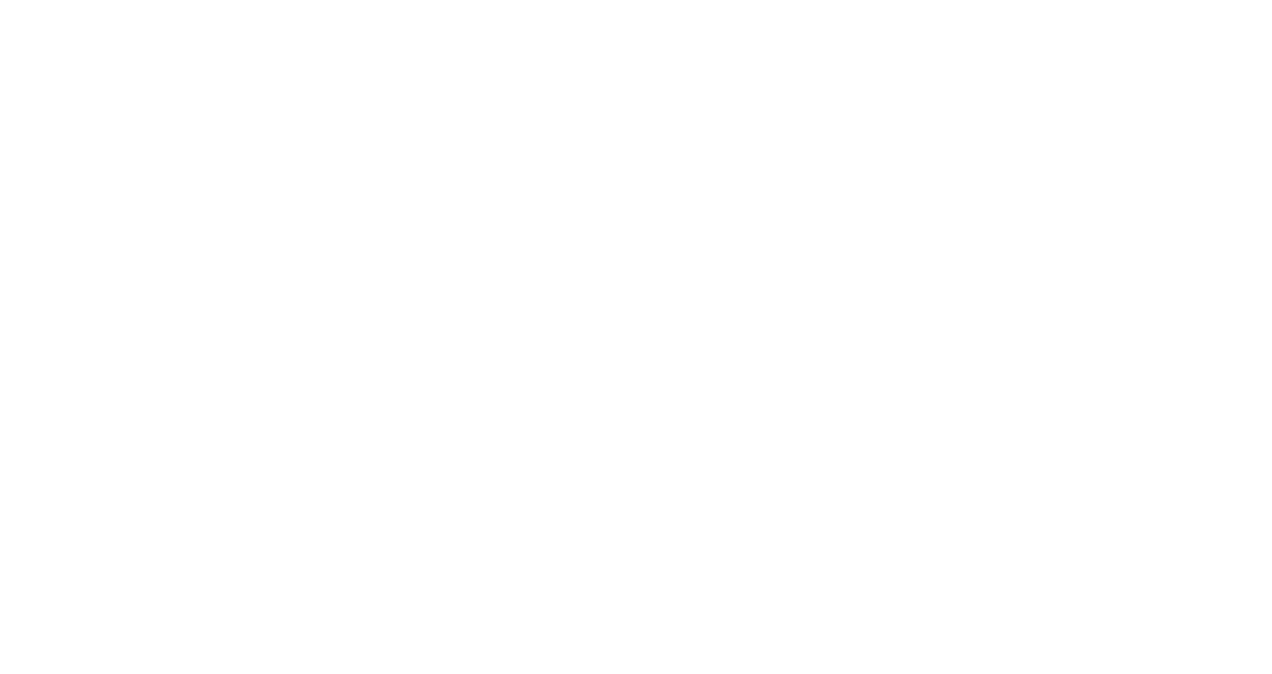 scroll, scrollTop: 0, scrollLeft: 0, axis: both 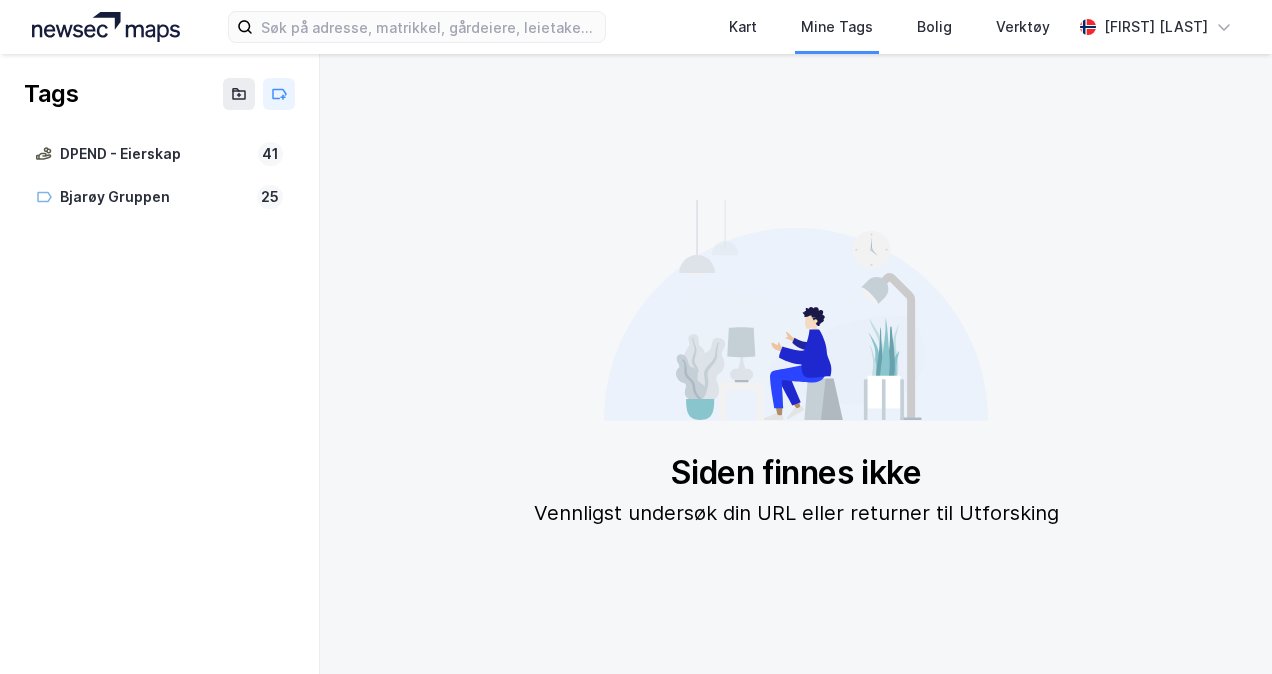 click at bounding box center (106, 27) 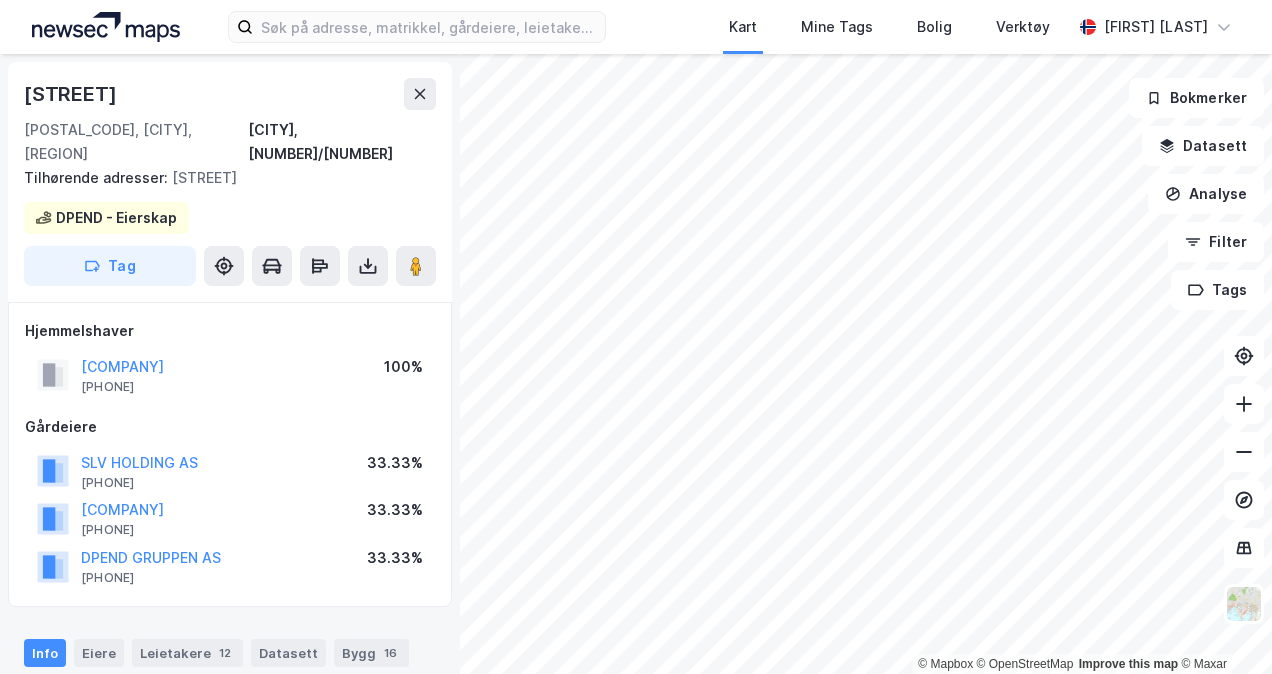 scroll, scrollTop: 200, scrollLeft: 0, axis: vertical 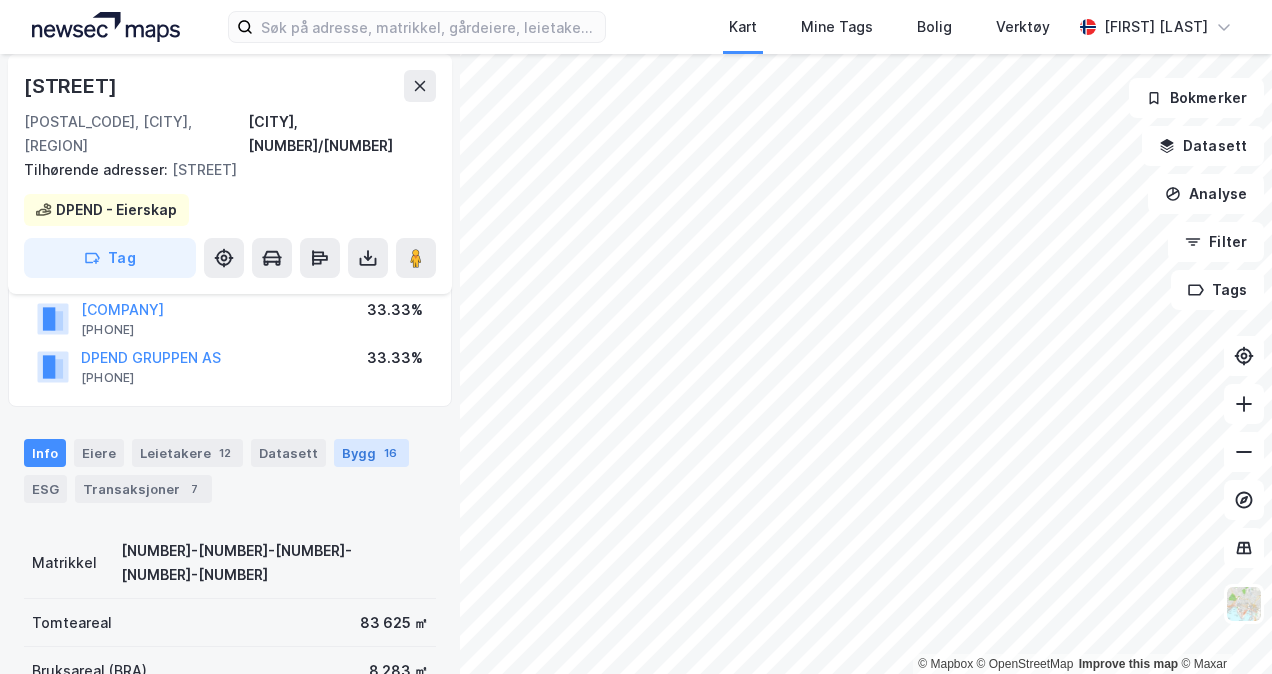 click on "Bygg 16" at bounding box center (371, 453) 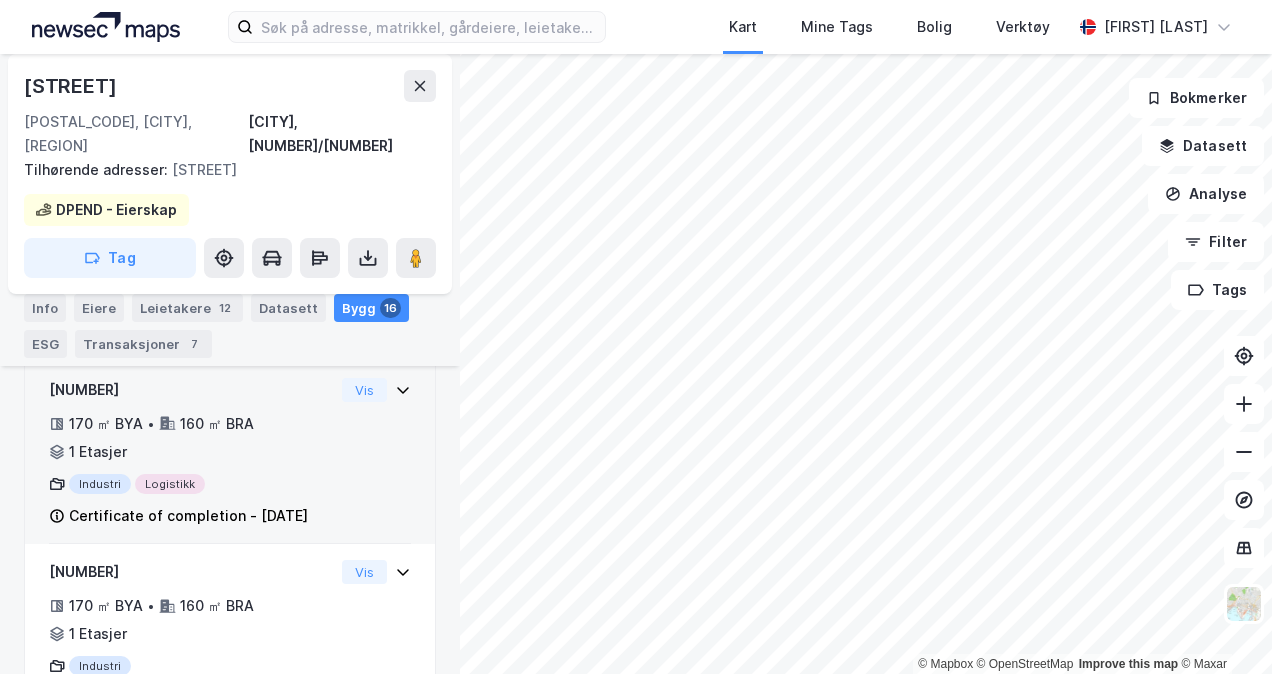 scroll, scrollTop: 1900, scrollLeft: 0, axis: vertical 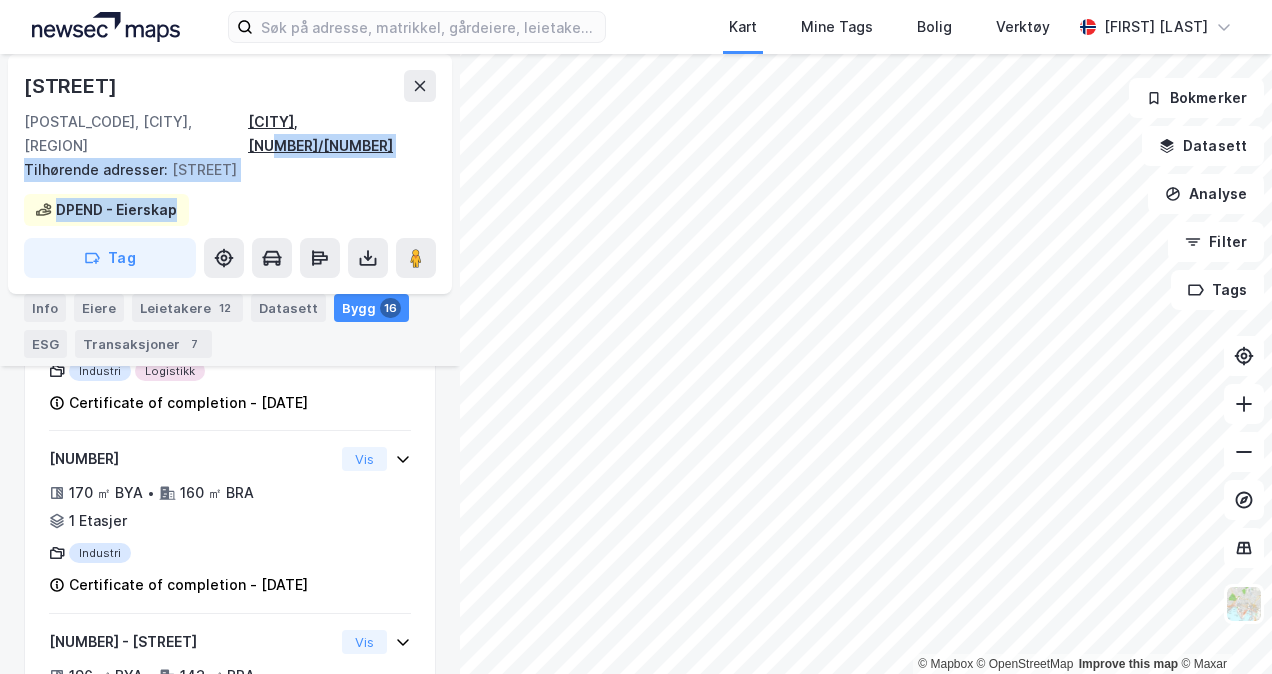 drag, startPoint x: 438, startPoint y: 158, endPoint x: 402, endPoint y: 124, distance: 49.517673 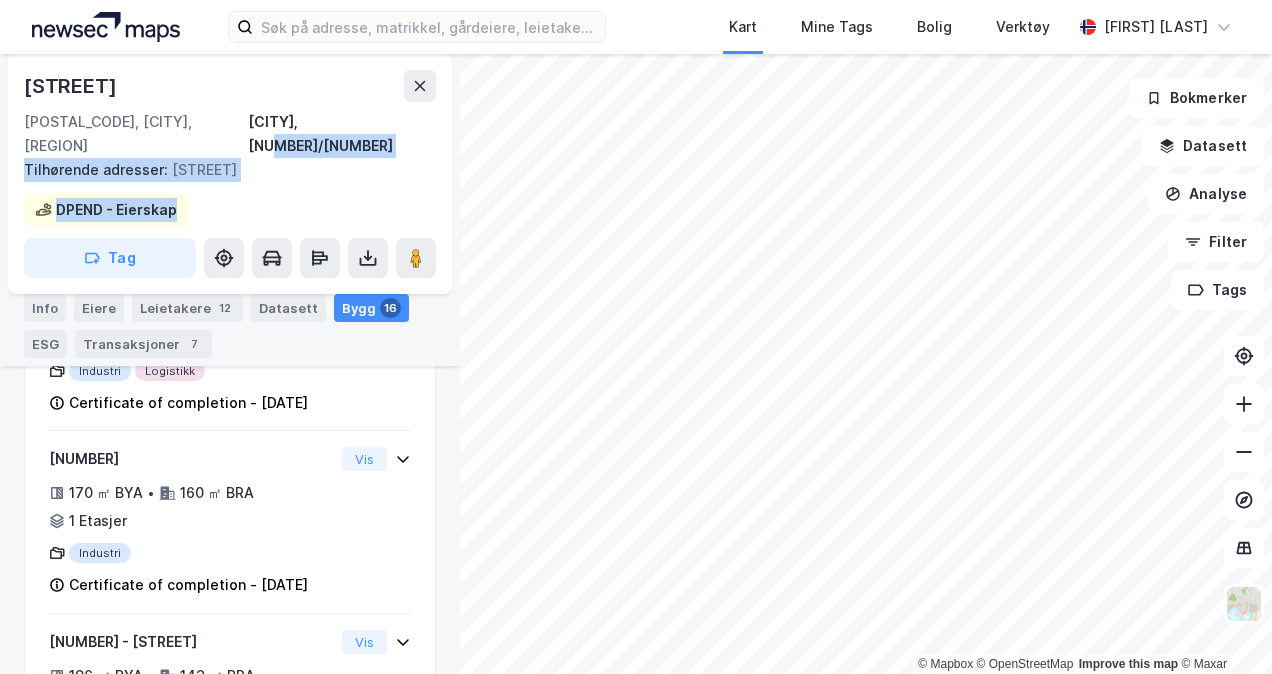 click on "[STREET] [NUMBER] [POSTAL_CODE], [CITY], [REGION] [CITY], [NUMBER]/[NUMBER] Associated addresses:  [STREET] [NUMBER] DPEND - Ownership Tag" at bounding box center [230, 174] 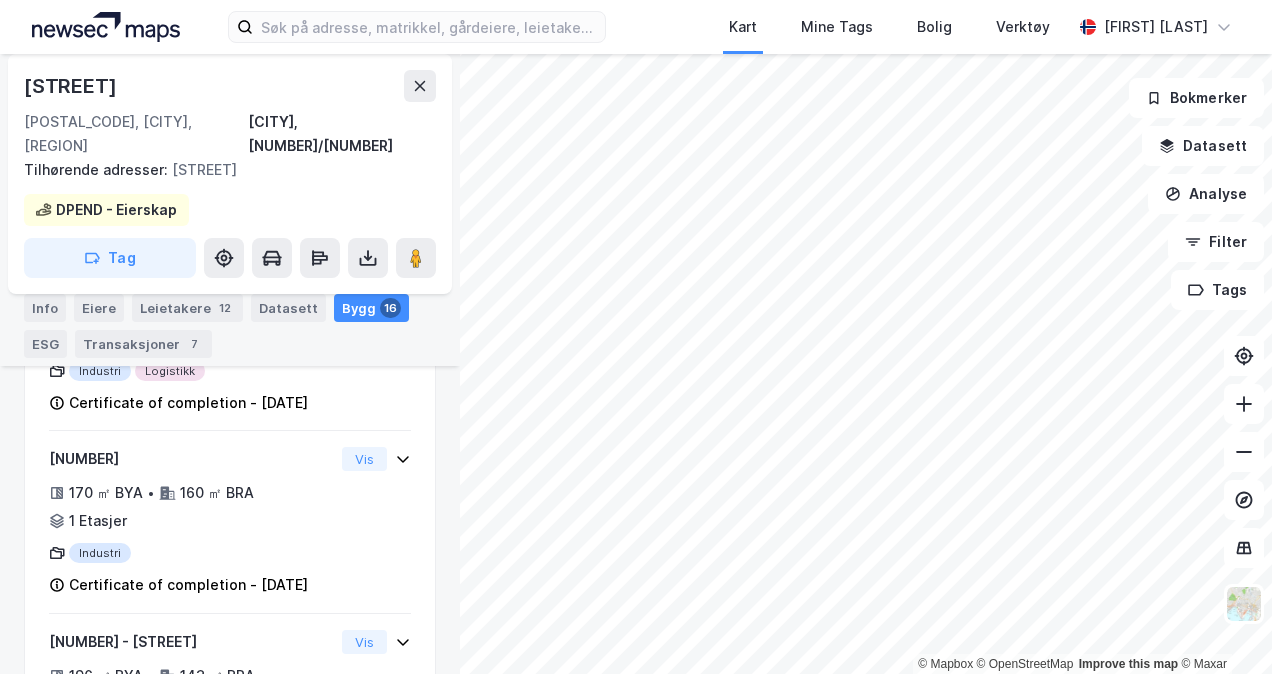 drag, startPoint x: 166, startPoint y: 144, endPoint x: 295, endPoint y: 152, distance: 129.24782 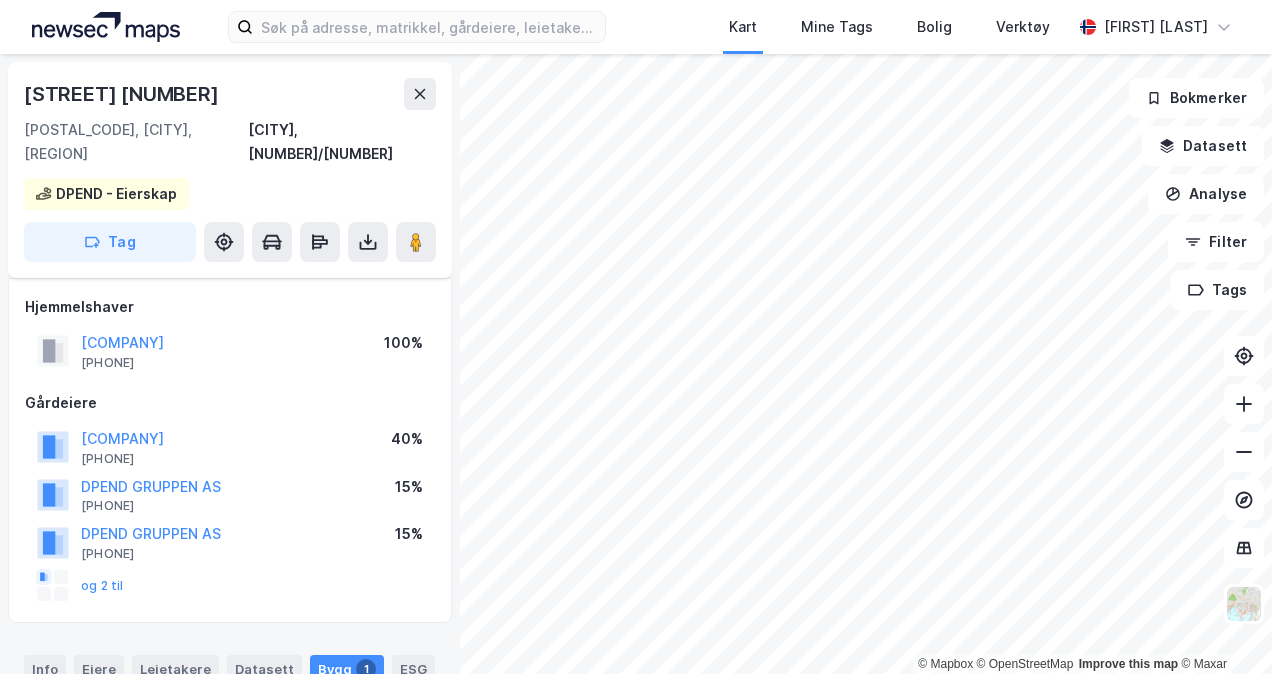scroll, scrollTop: 382, scrollLeft: 0, axis: vertical 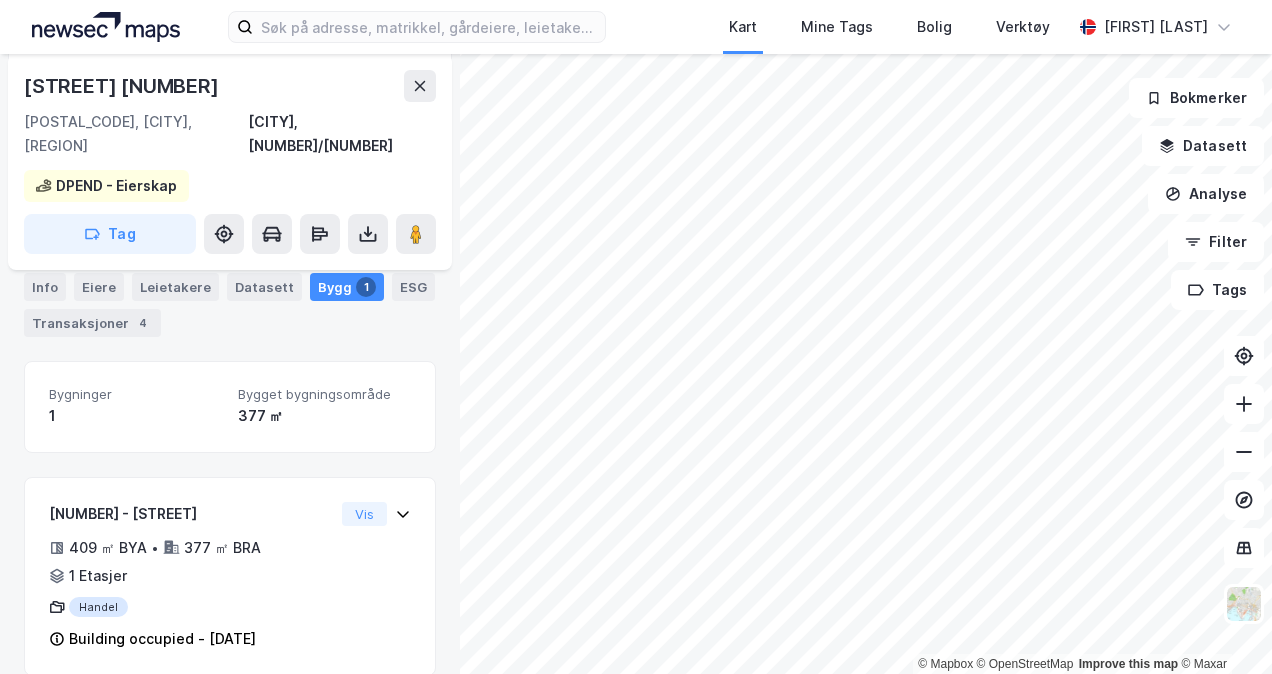 click on "[STREET] [NUMBER]" at bounding box center [123, 86] 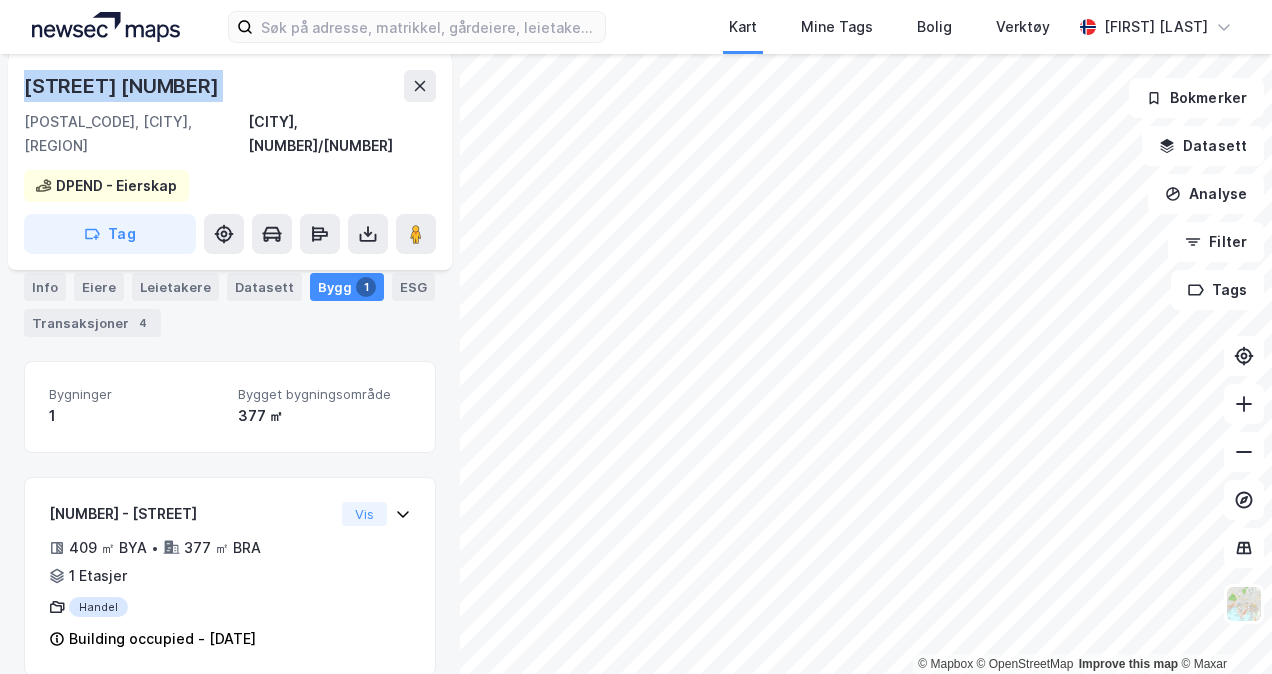 click on "[STREET] [NUMBER]" at bounding box center [123, 86] 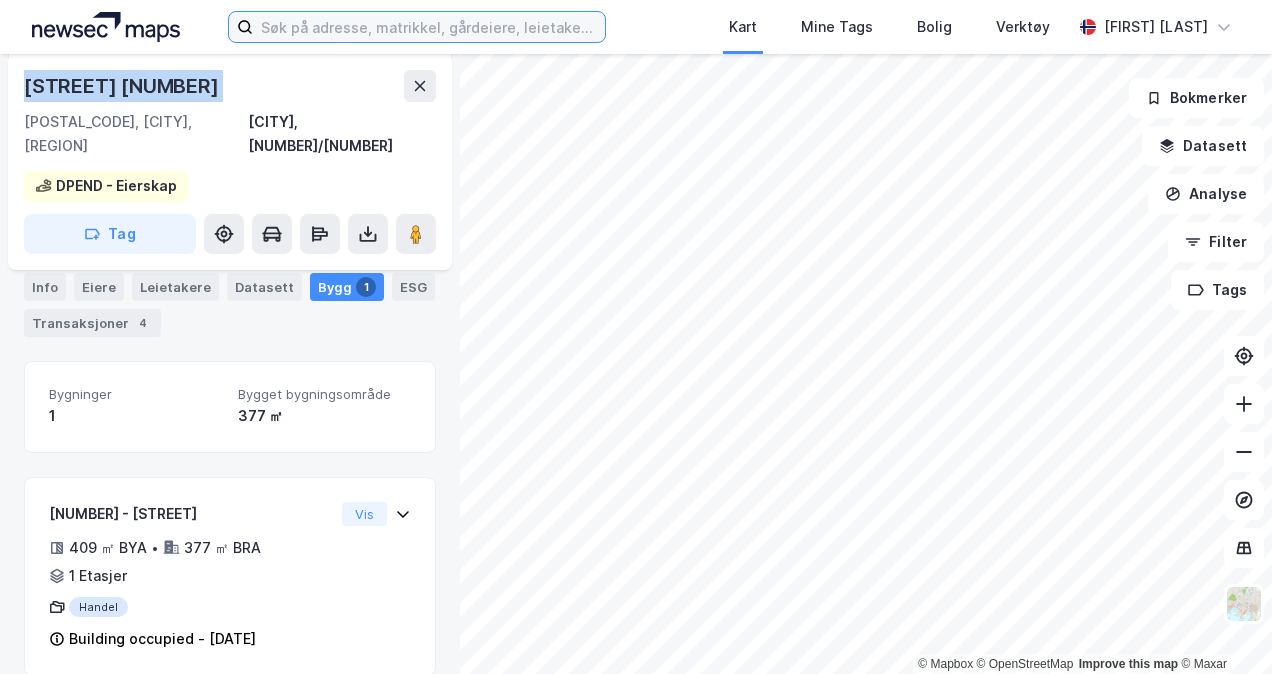 click at bounding box center [428, 27] 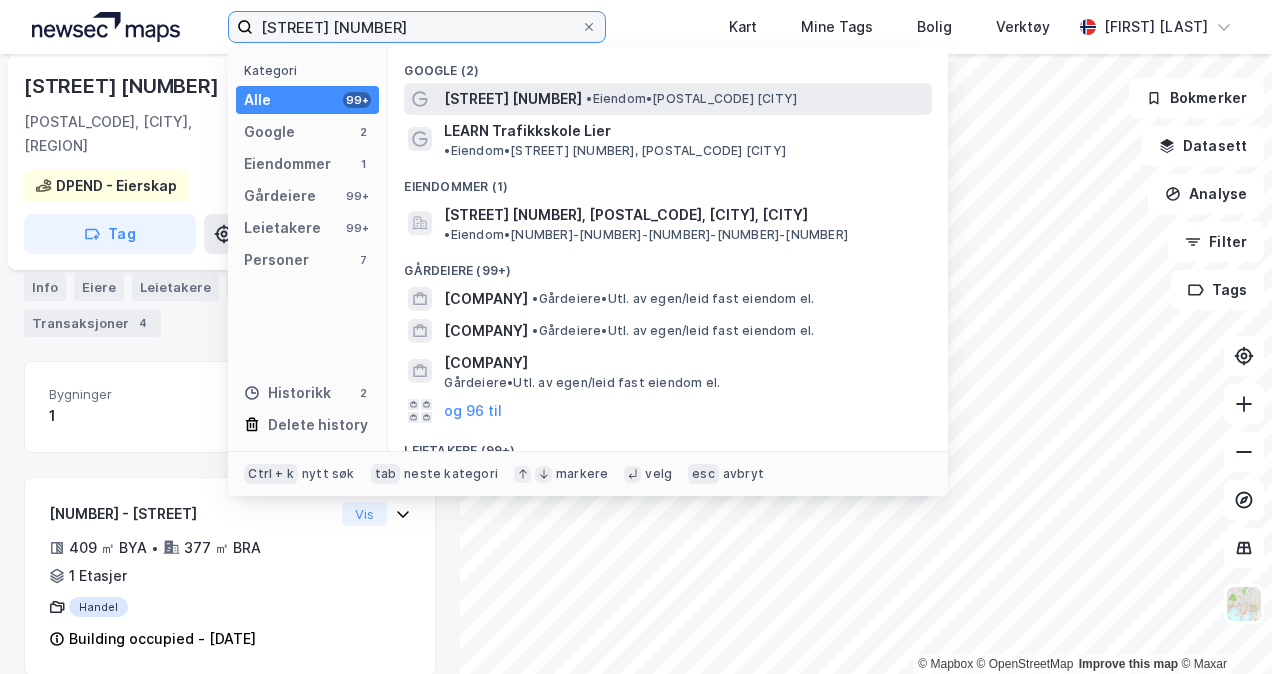 type on "[STREET] [NUMBER]" 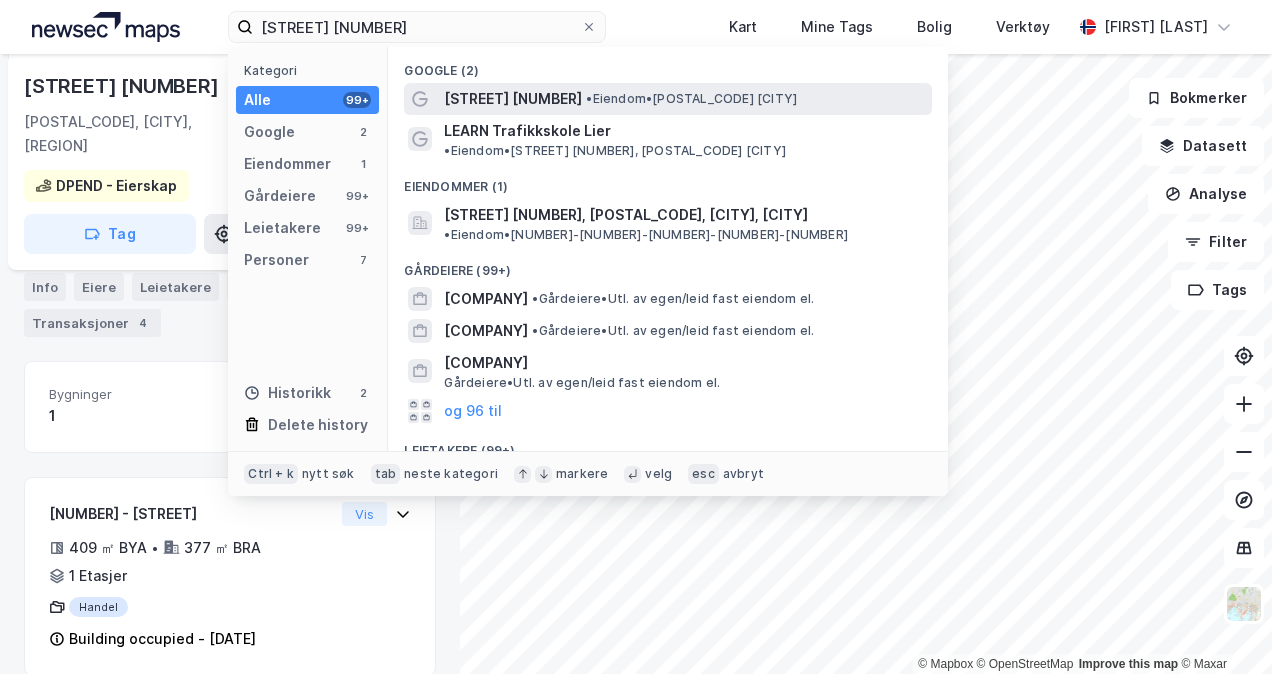click on "•  Property  •  [POSTAL_CODE] [CITY]" at bounding box center (691, 99) 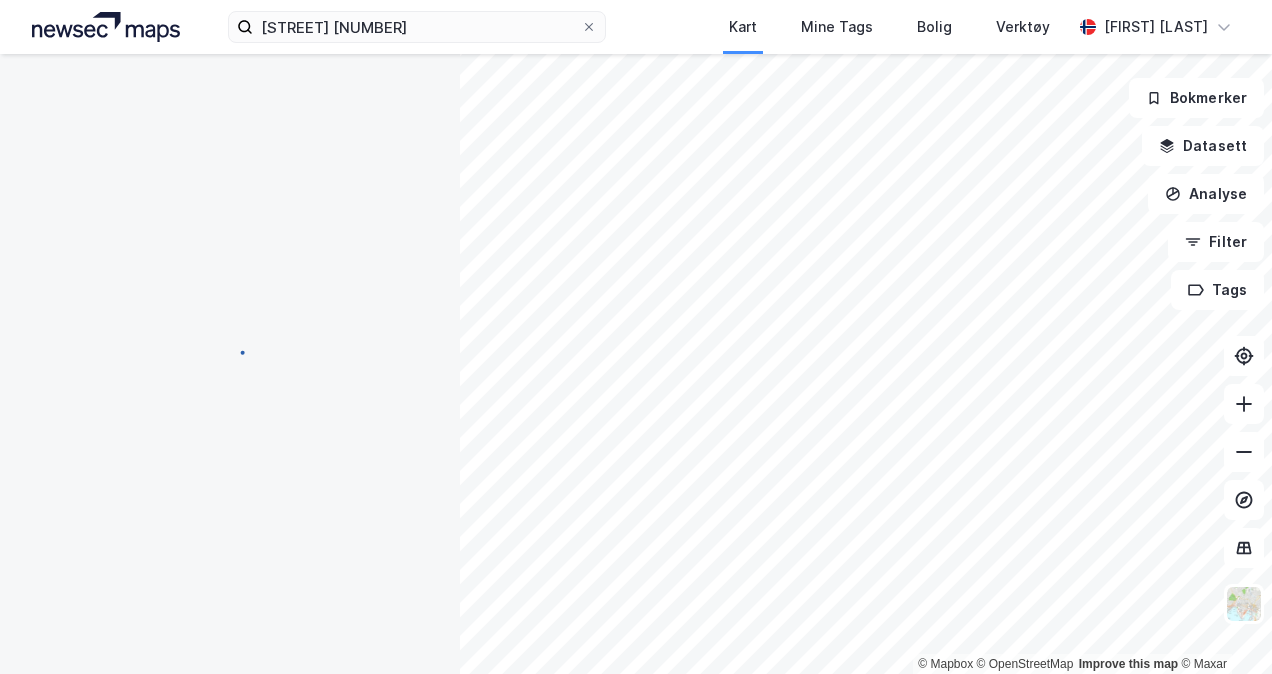 scroll, scrollTop: 382, scrollLeft: 0, axis: vertical 